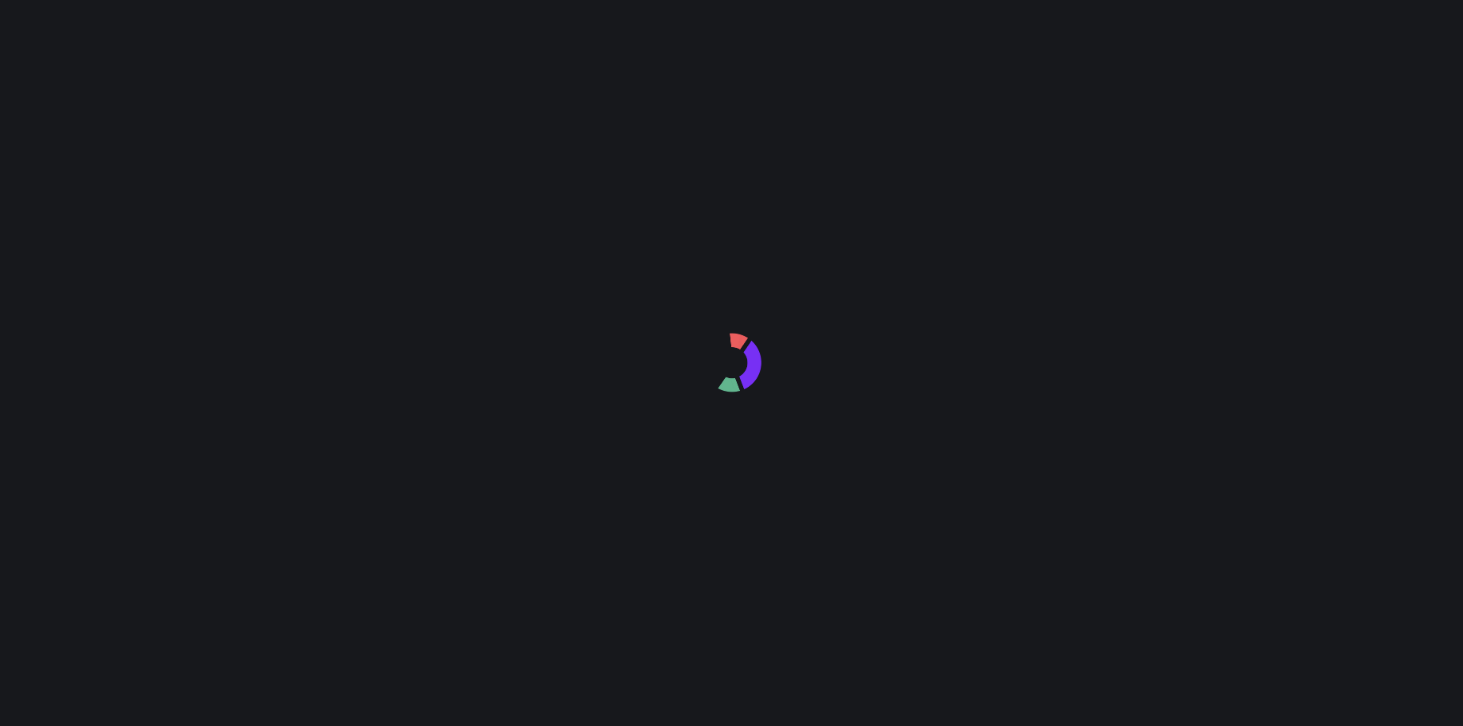 scroll, scrollTop: 0, scrollLeft: 0, axis: both 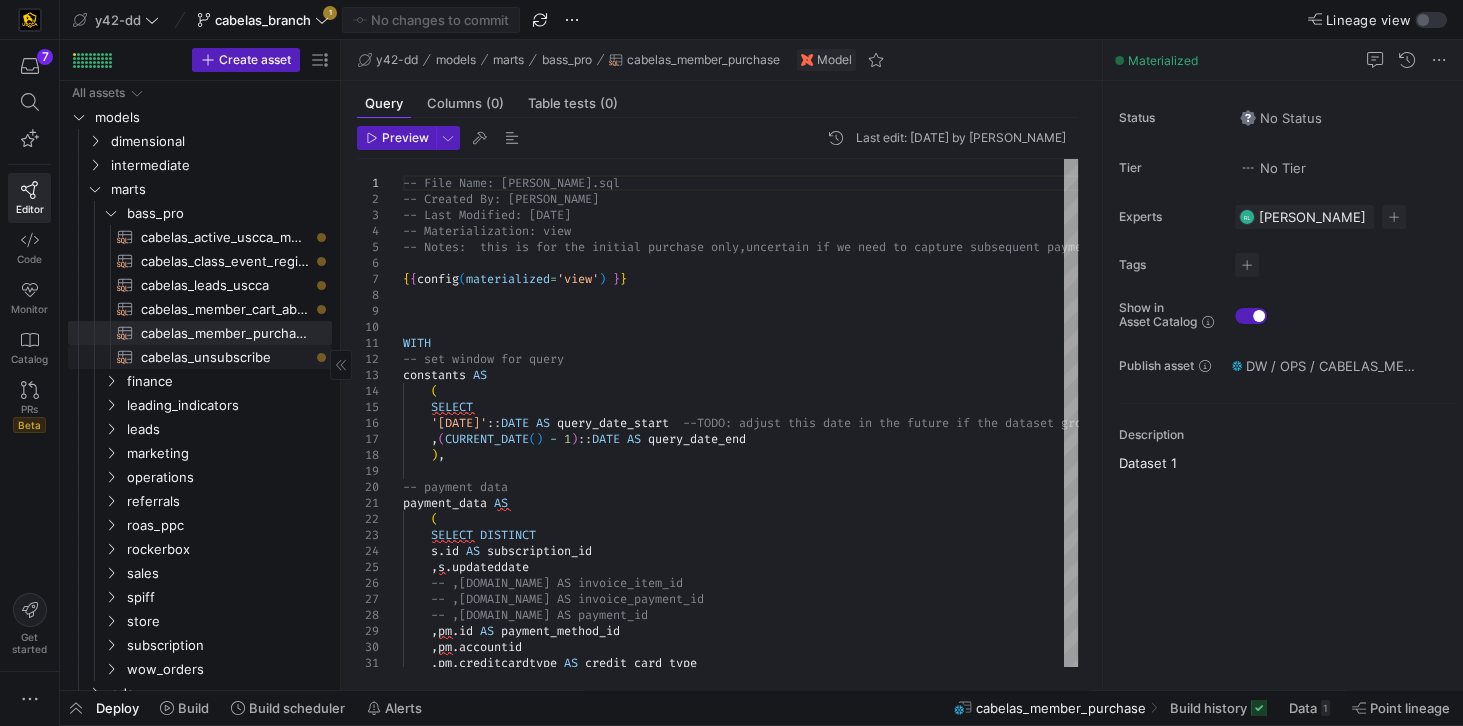 click on "cabelas_unsubscribe​​​​​​​​​​" 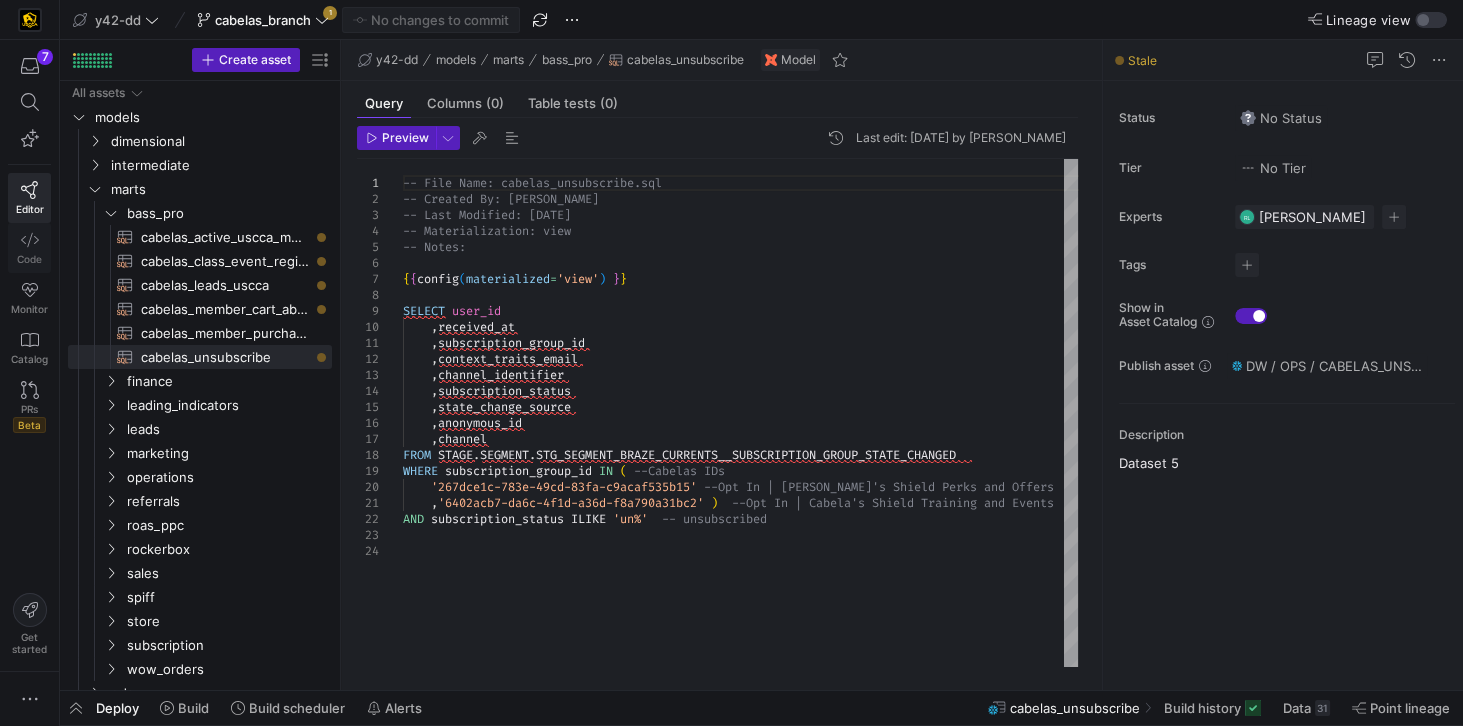 click 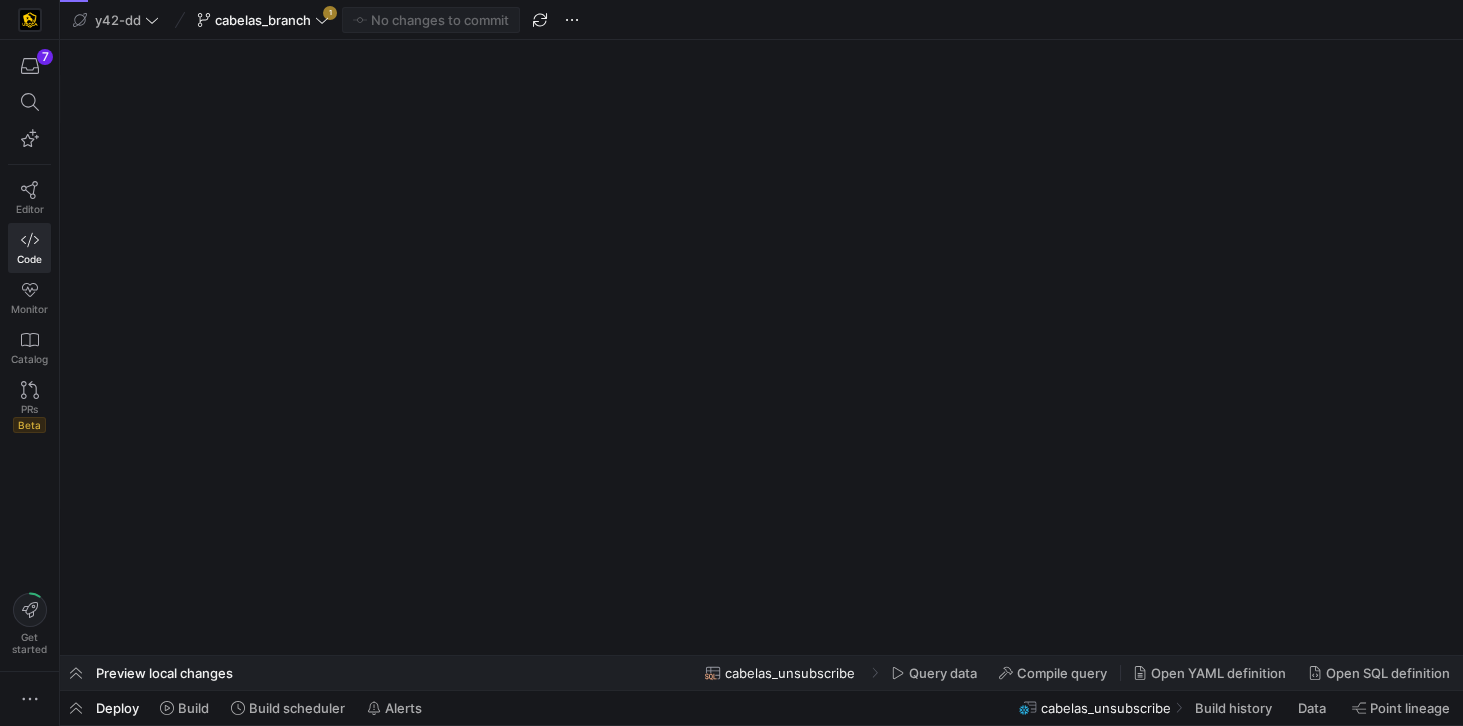 scroll, scrollTop: 0, scrollLeft: 0, axis: both 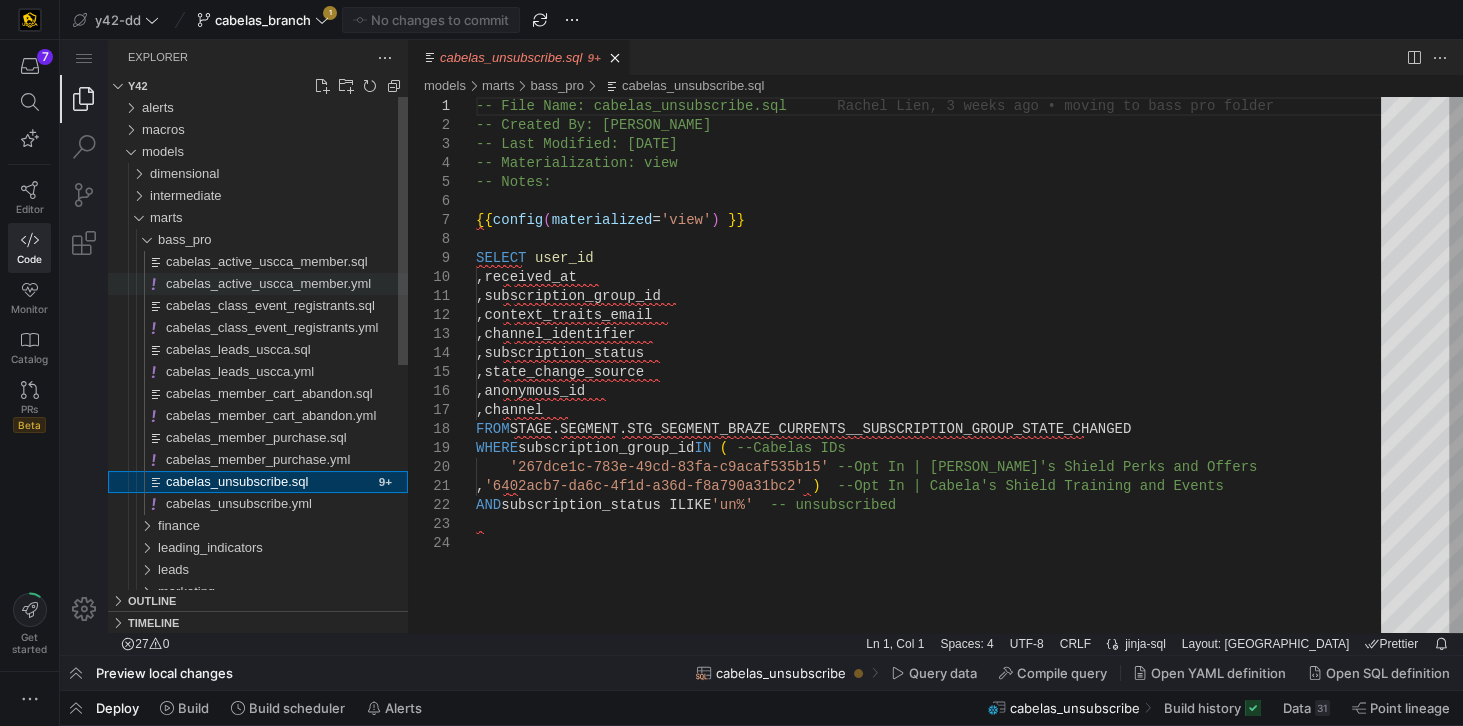 click on "cabelas_active_uscca_member.yml" at bounding box center (268, 283) 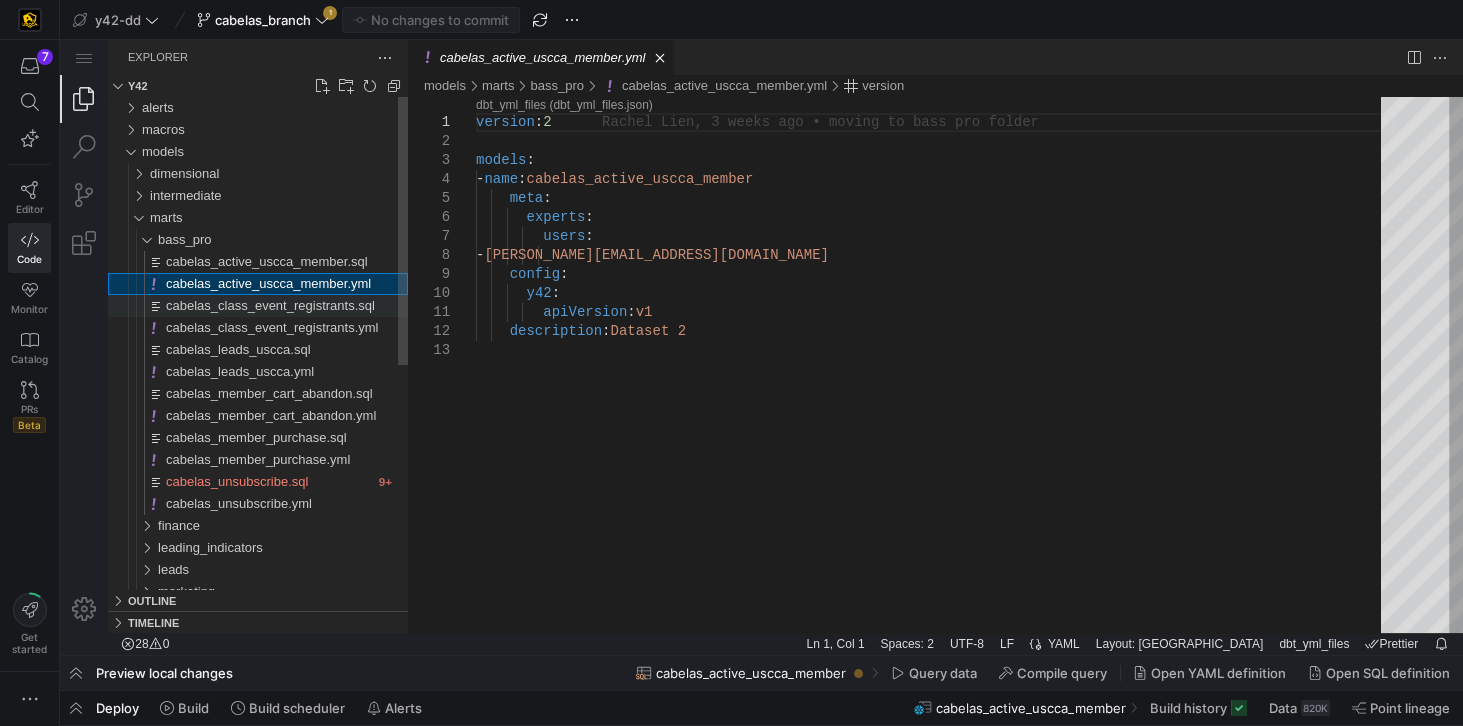 click on "cabelas_class_event_registrants.sql" at bounding box center [270, 305] 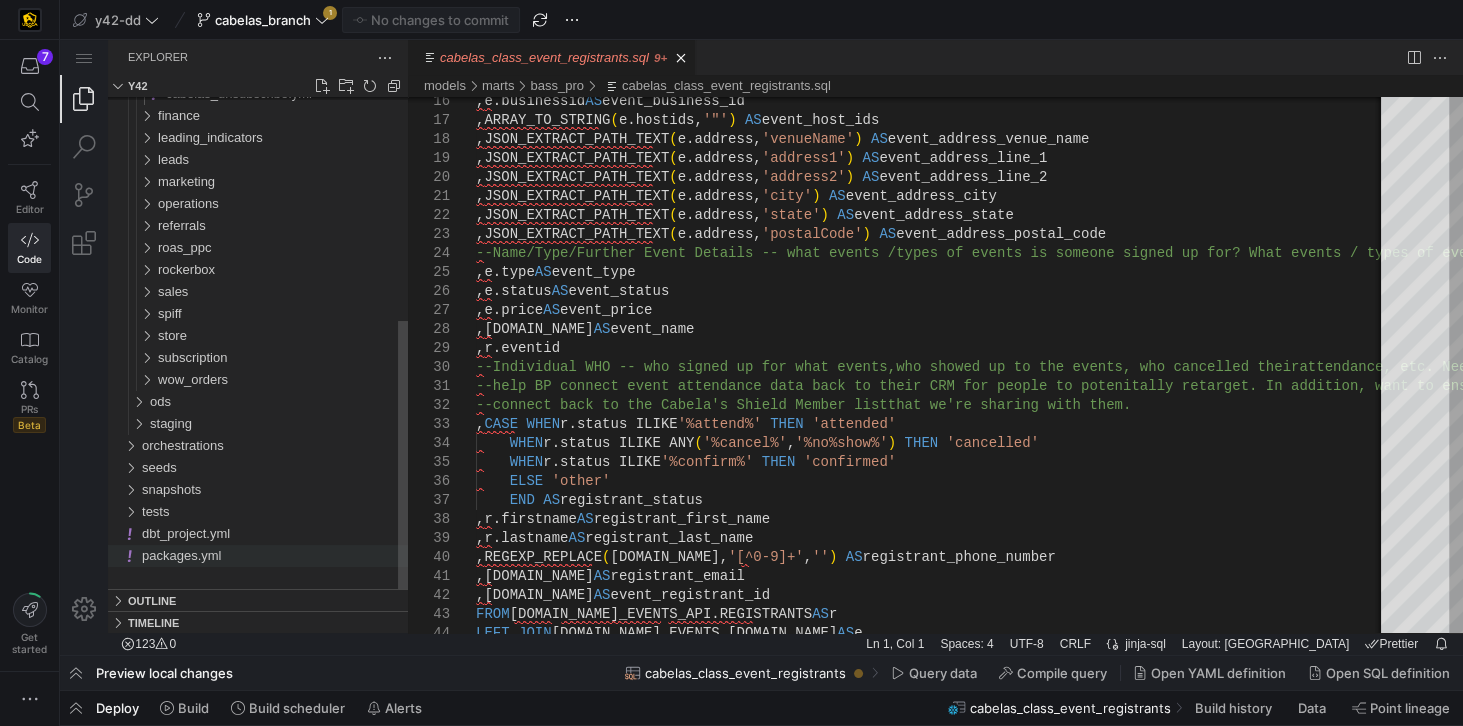 click on "packages.yml" at bounding box center (181, 555) 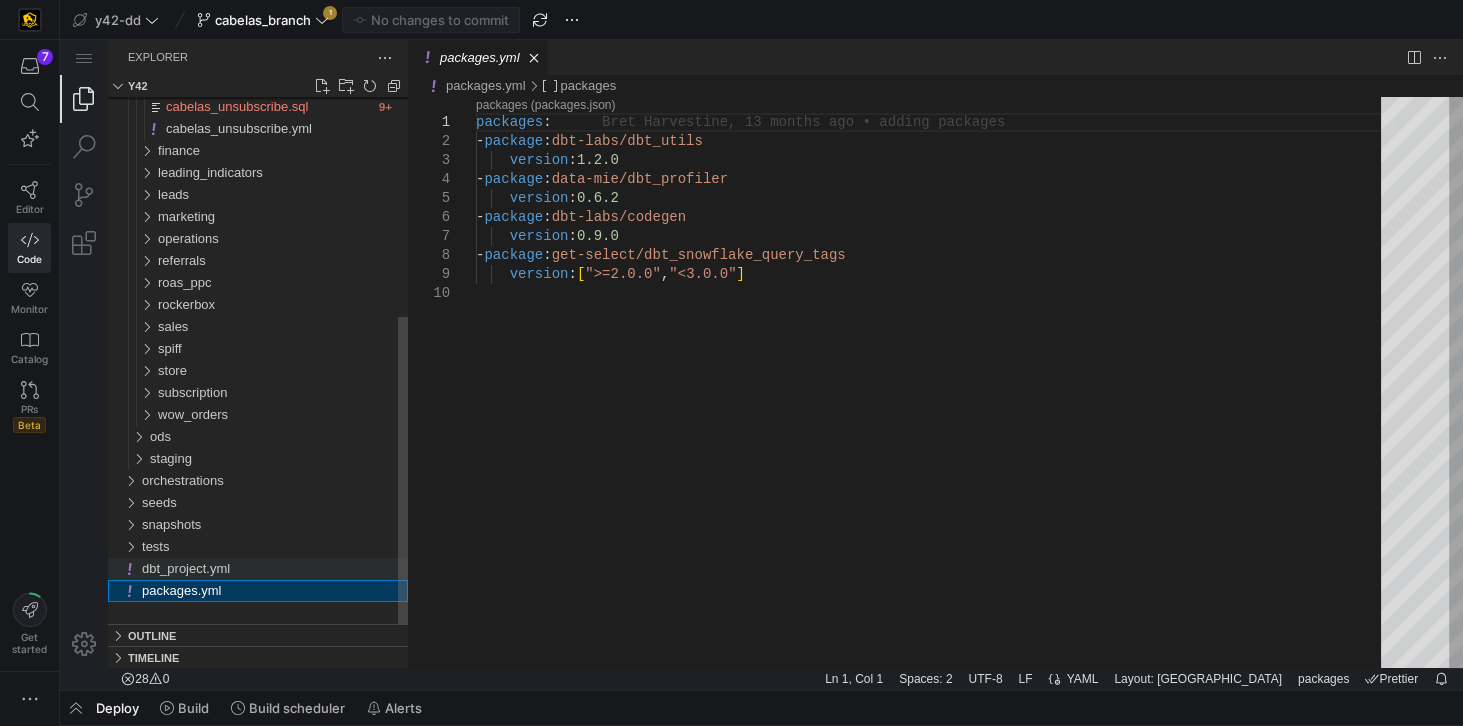 click on "dbt_project.yml" at bounding box center (186, 568) 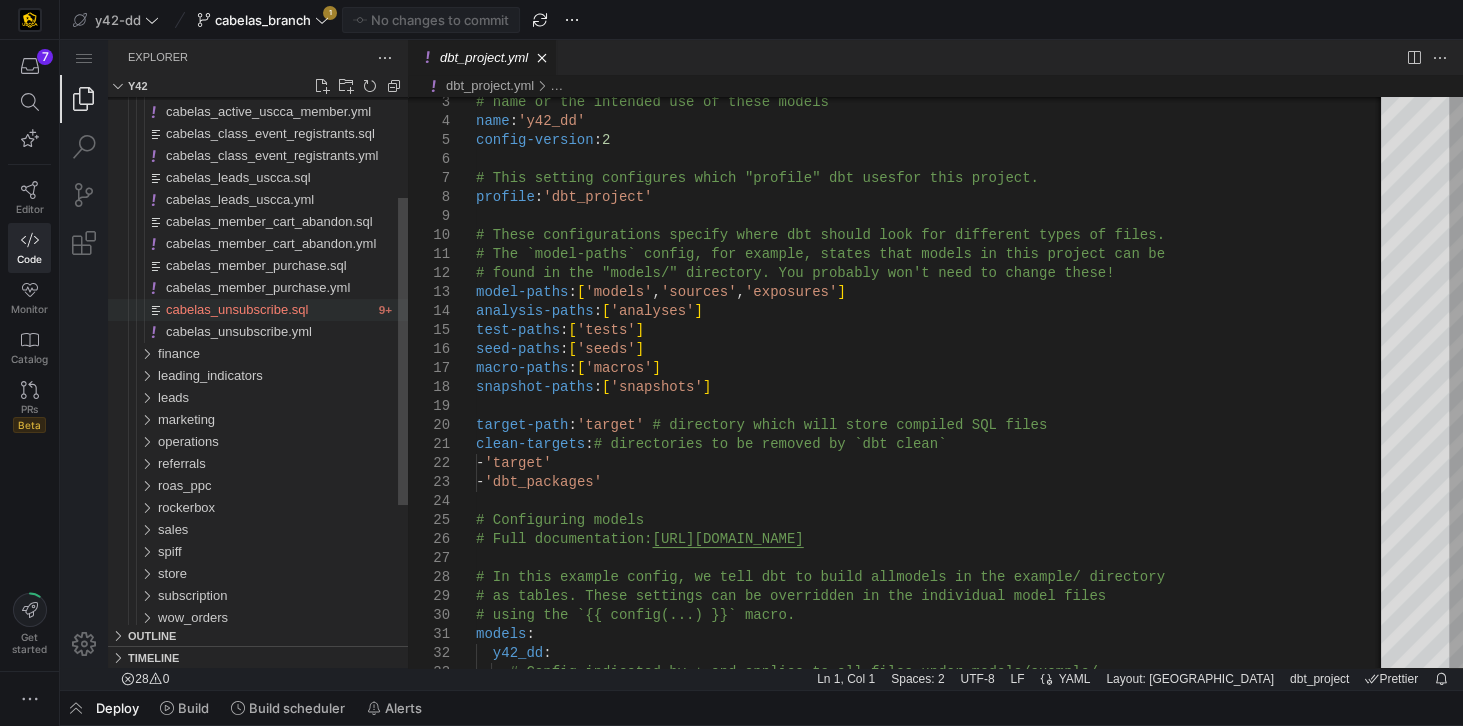 click on "cabelas_unsubscribe.sql" at bounding box center [237, 309] 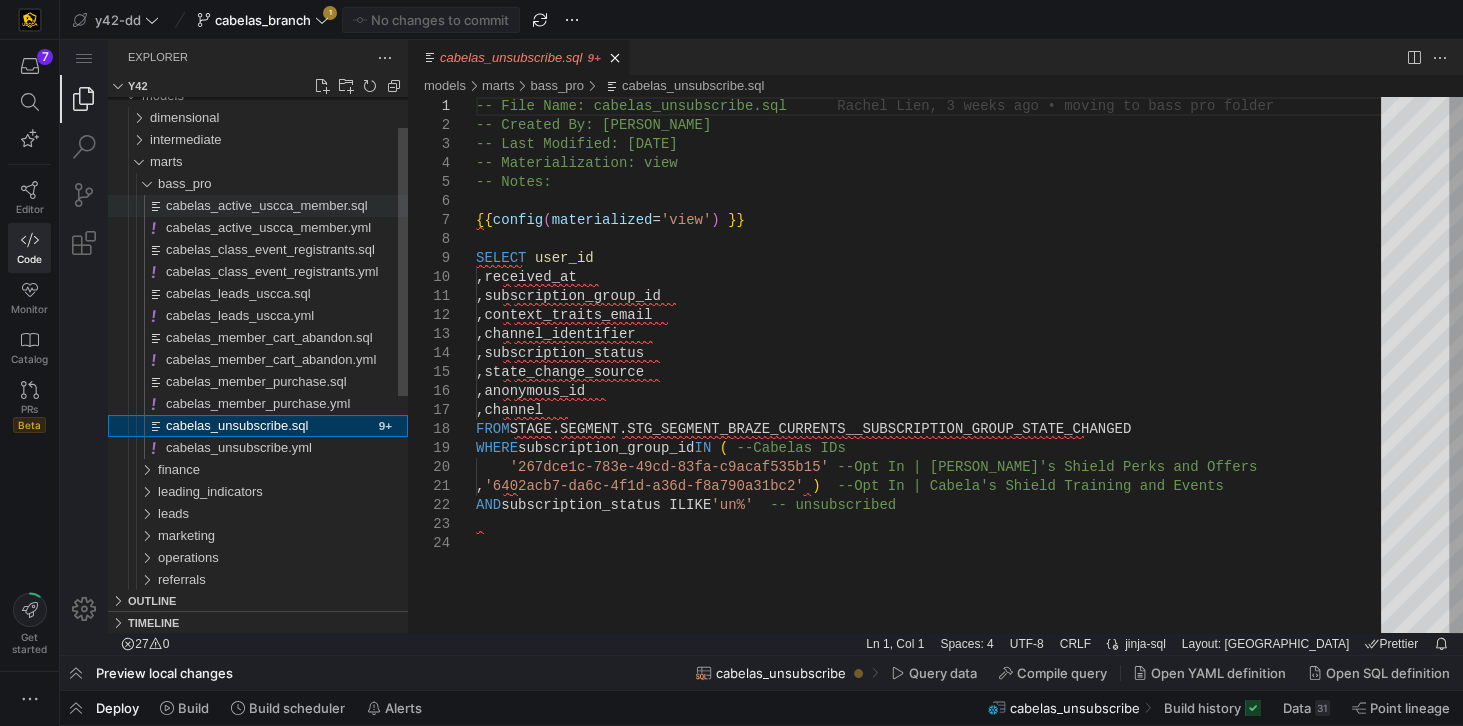 click on "cabelas_active_uscca_member.sql" at bounding box center (287, 206) 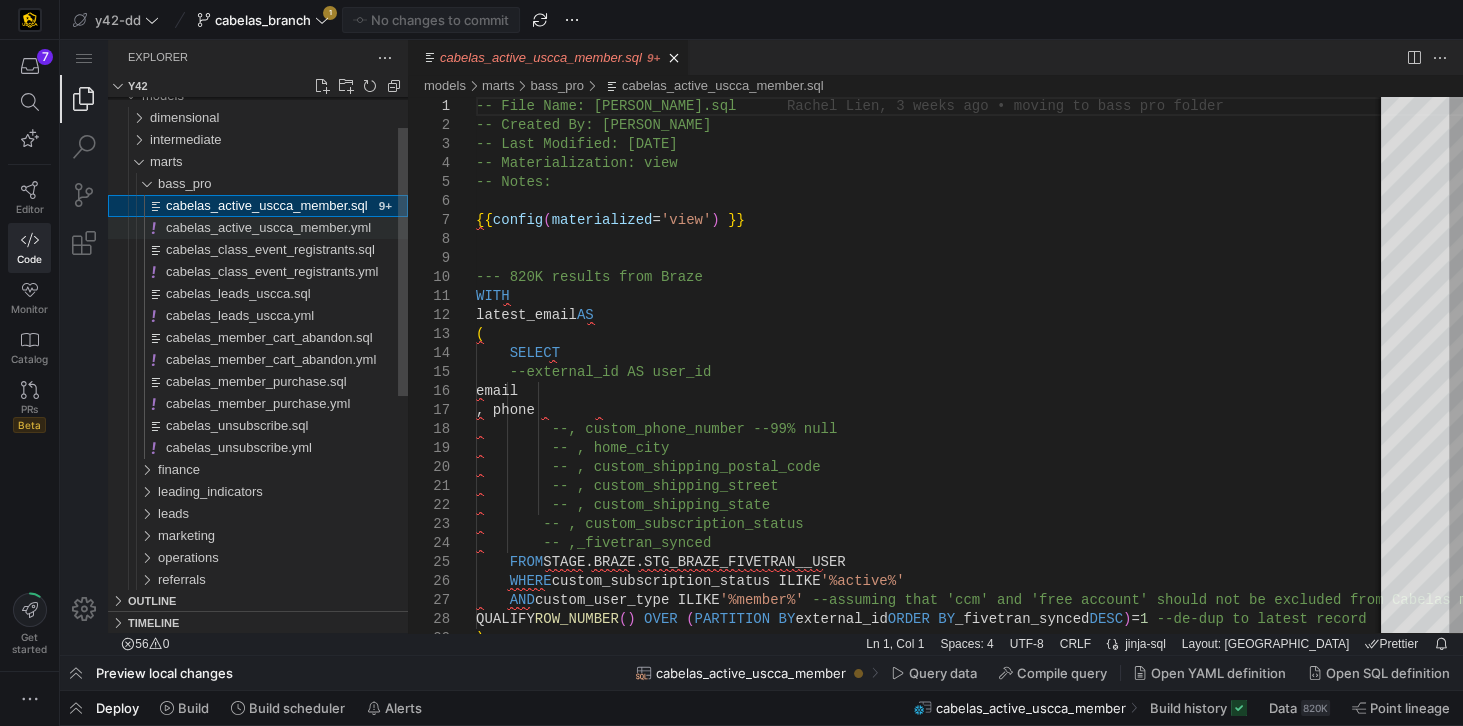 click on "cabelas_active_uscca_member.yml" at bounding box center (268, 227) 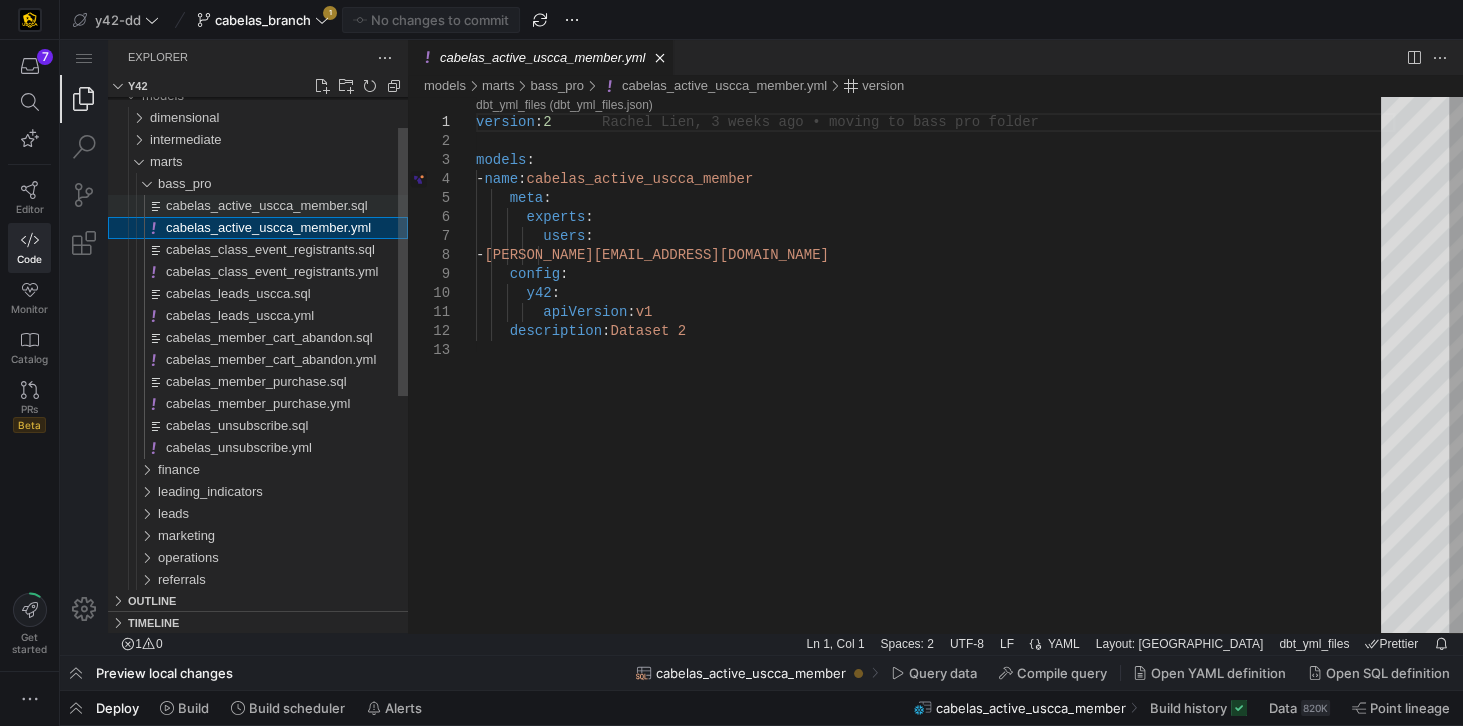 click on "cabelas_active_uscca_member.sql" at bounding box center (287, 206) 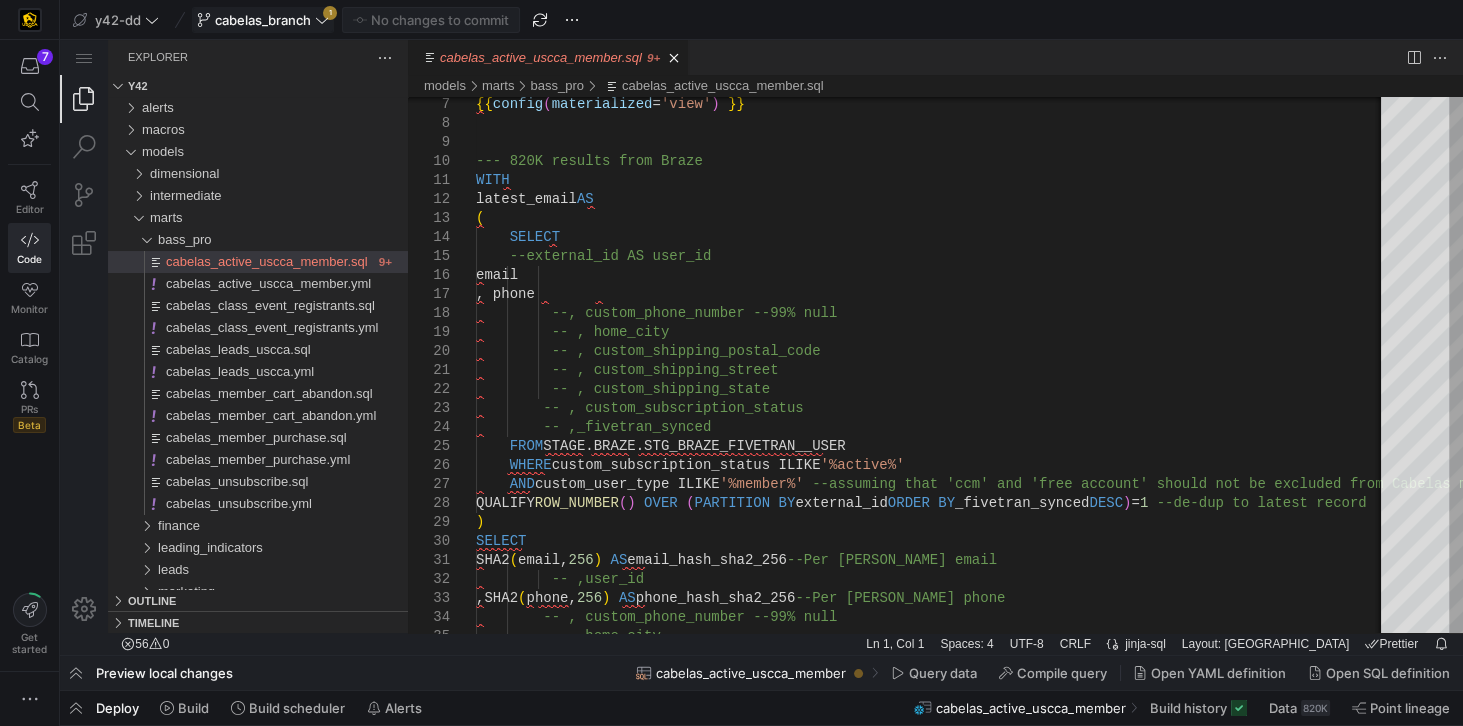 click on "cabelas_branch" 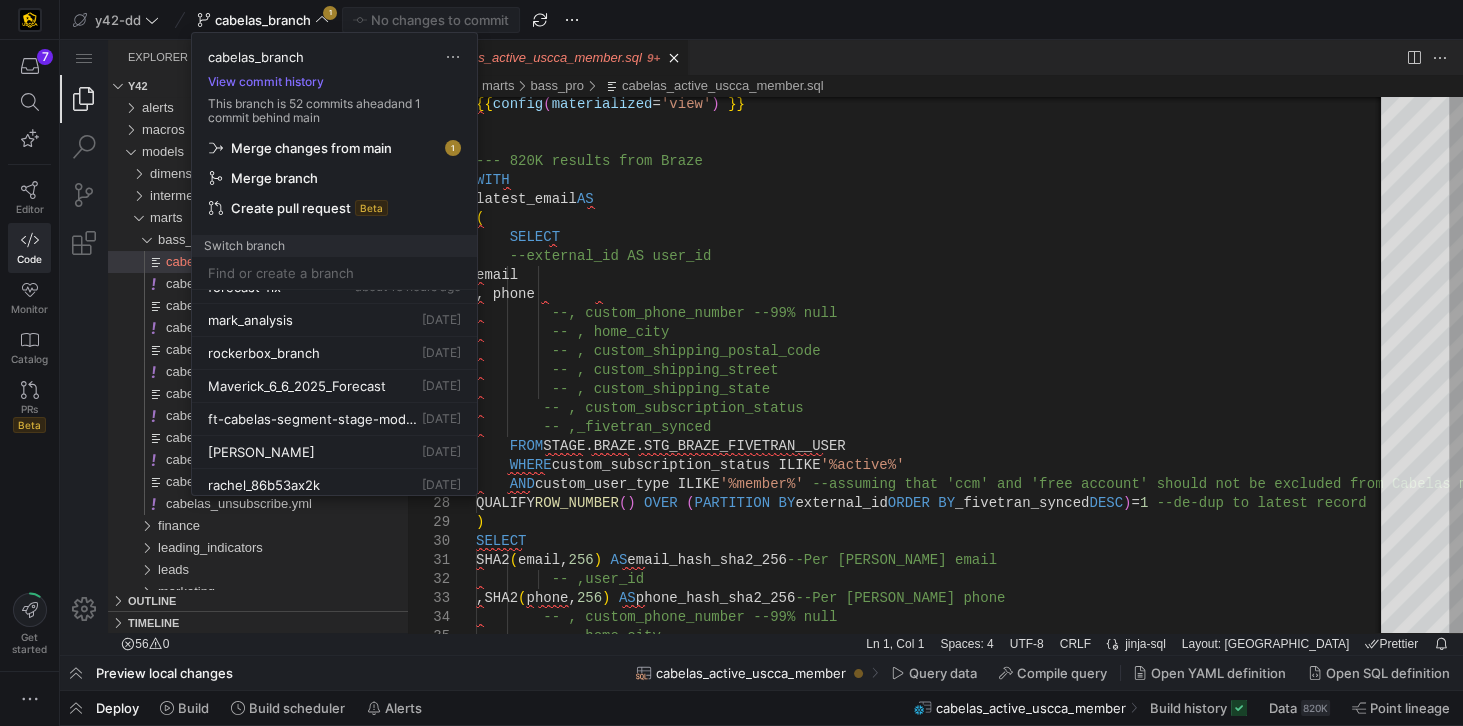 scroll, scrollTop: 114, scrollLeft: 0, axis: vertical 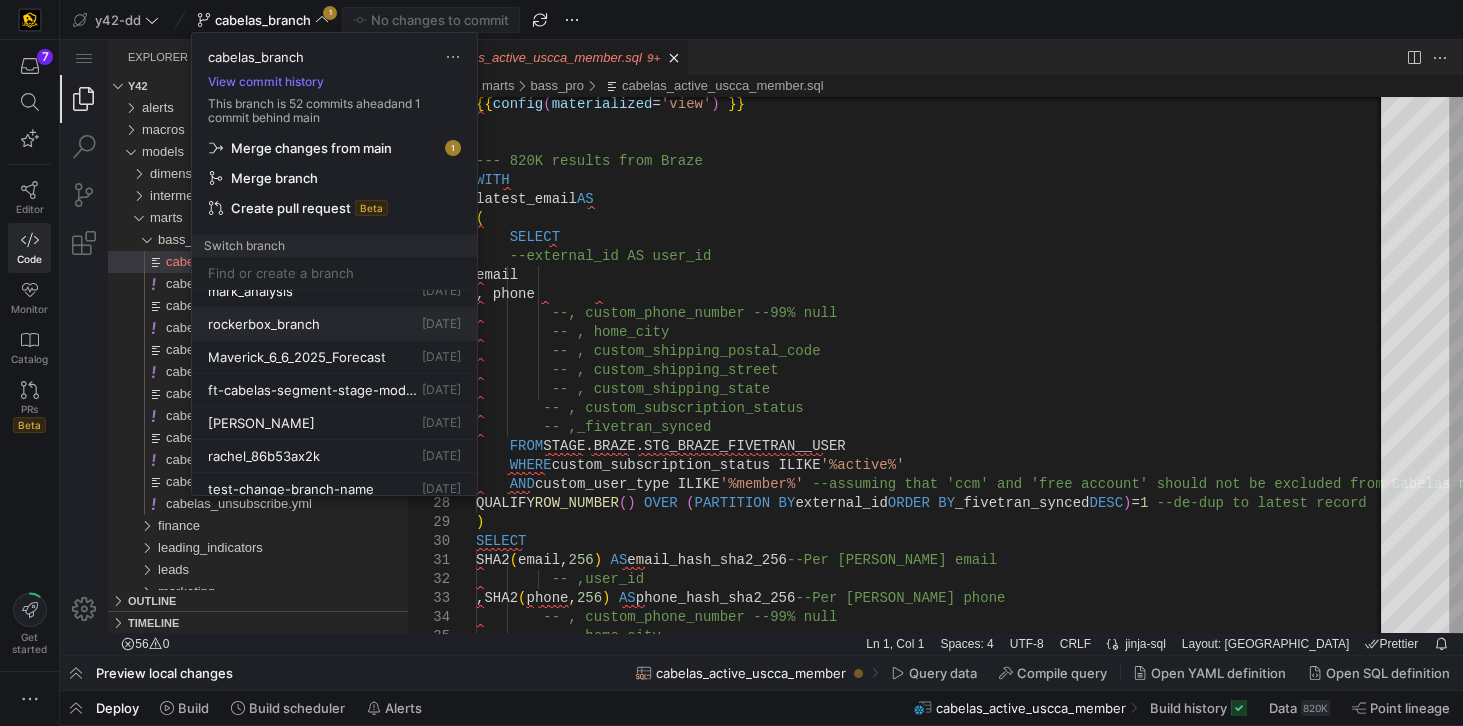 click on "rockerbox_branch" at bounding box center (264, 324) 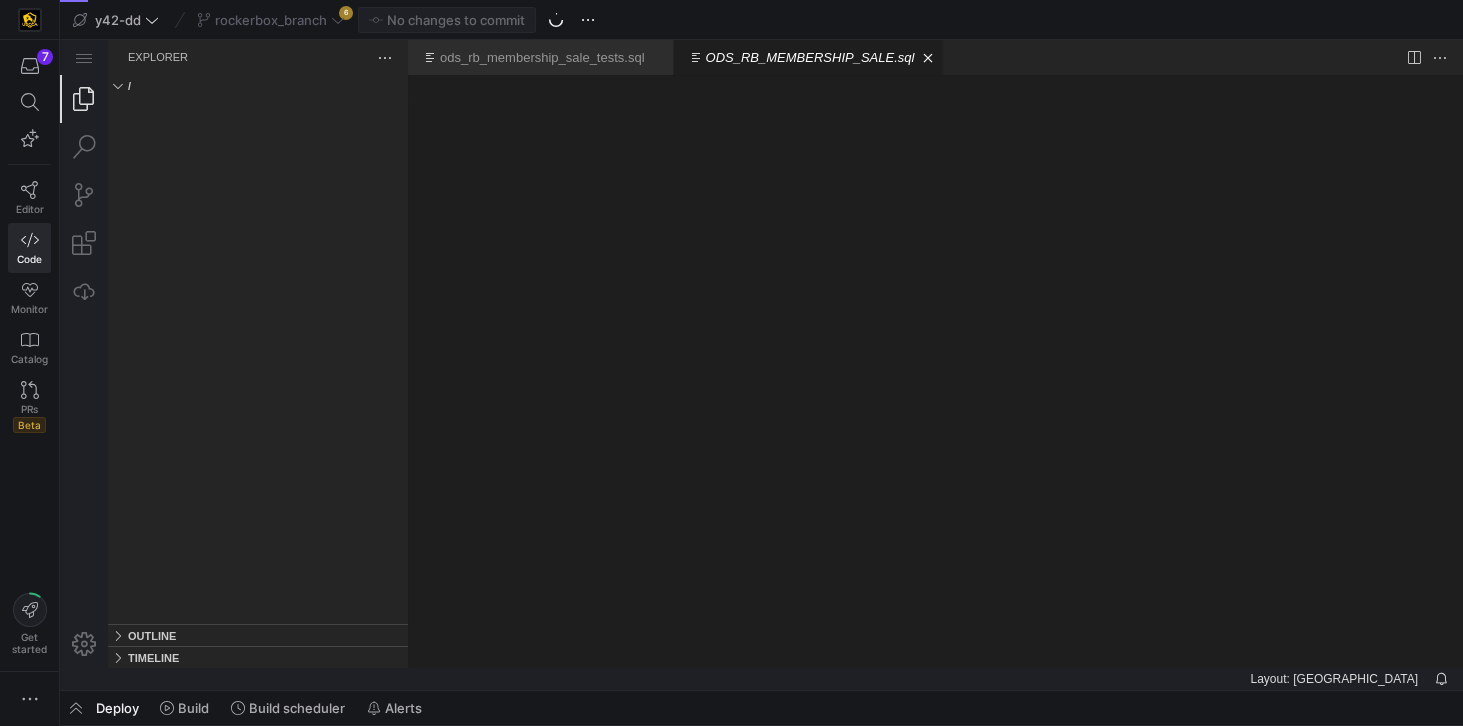 scroll, scrollTop: 0, scrollLeft: 0, axis: both 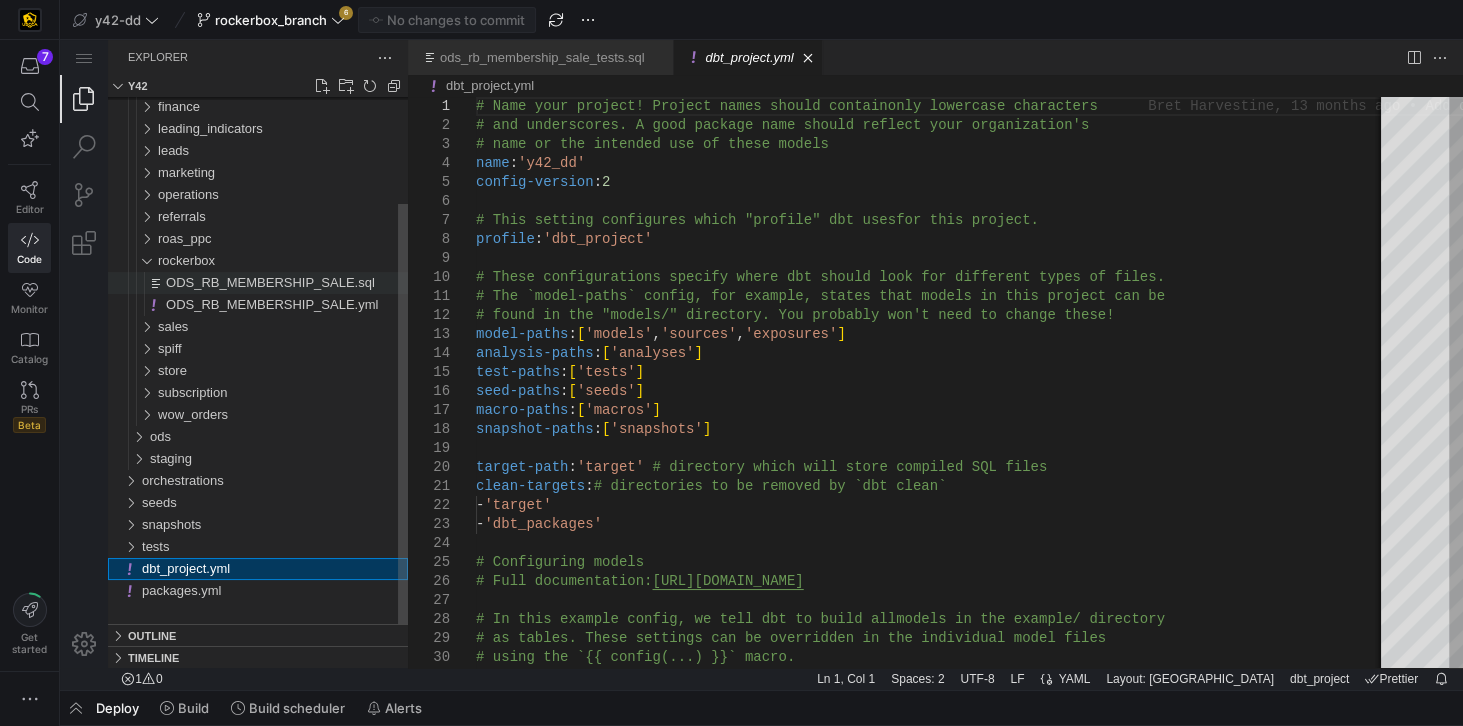 click on "ODS_RB_MEMBERSHIP_SALE.sql" at bounding box center [270, 282] 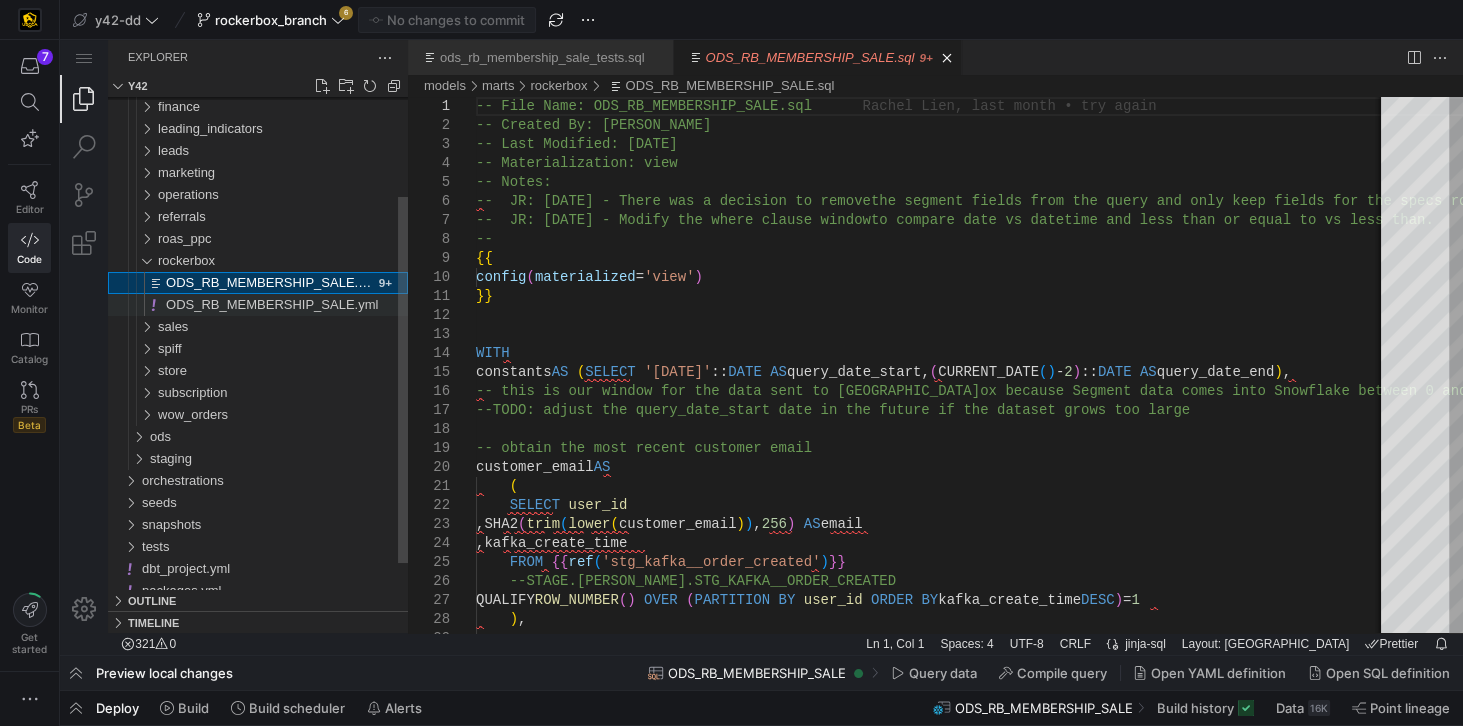 click on "ODS_RB_MEMBERSHIP_SALE.yml" at bounding box center (272, 304) 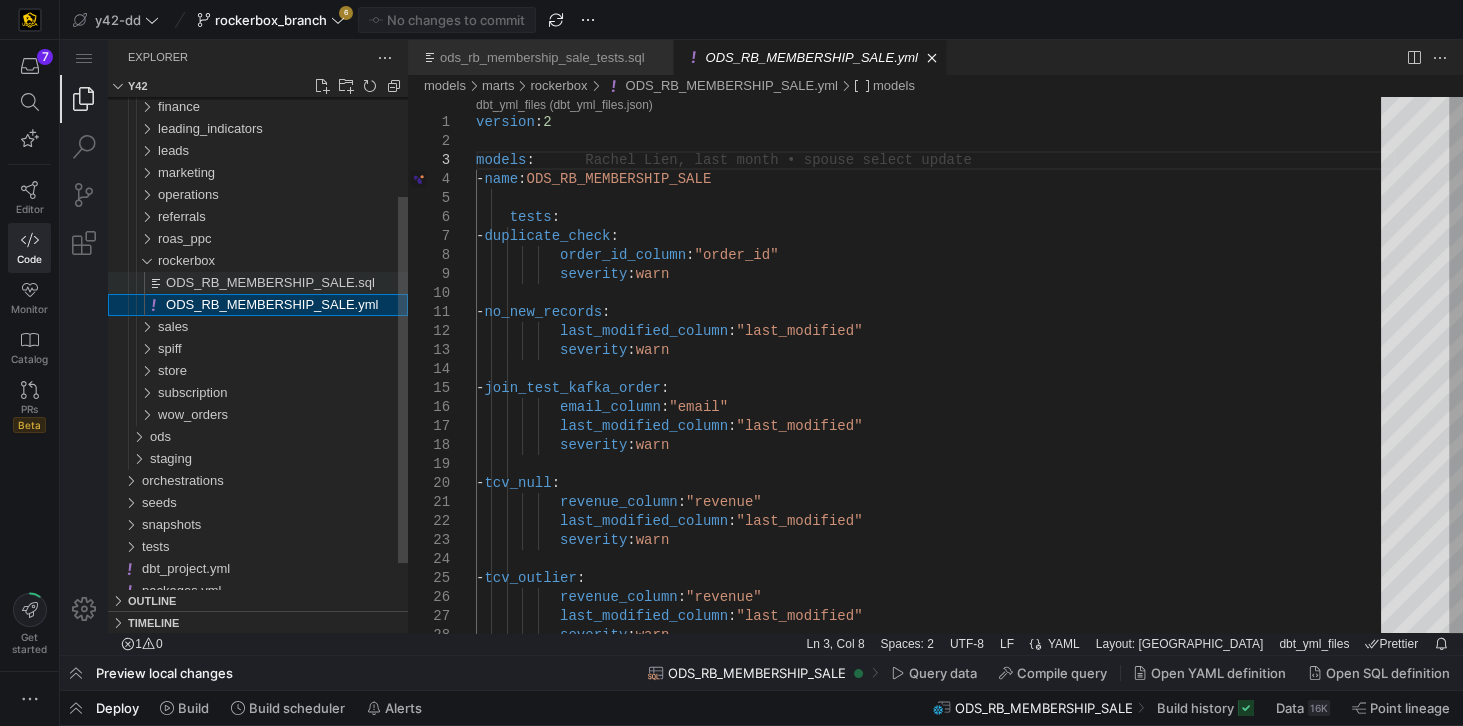click on "ODS_RB_MEMBERSHIP_SALE.sql" at bounding box center [270, 282] 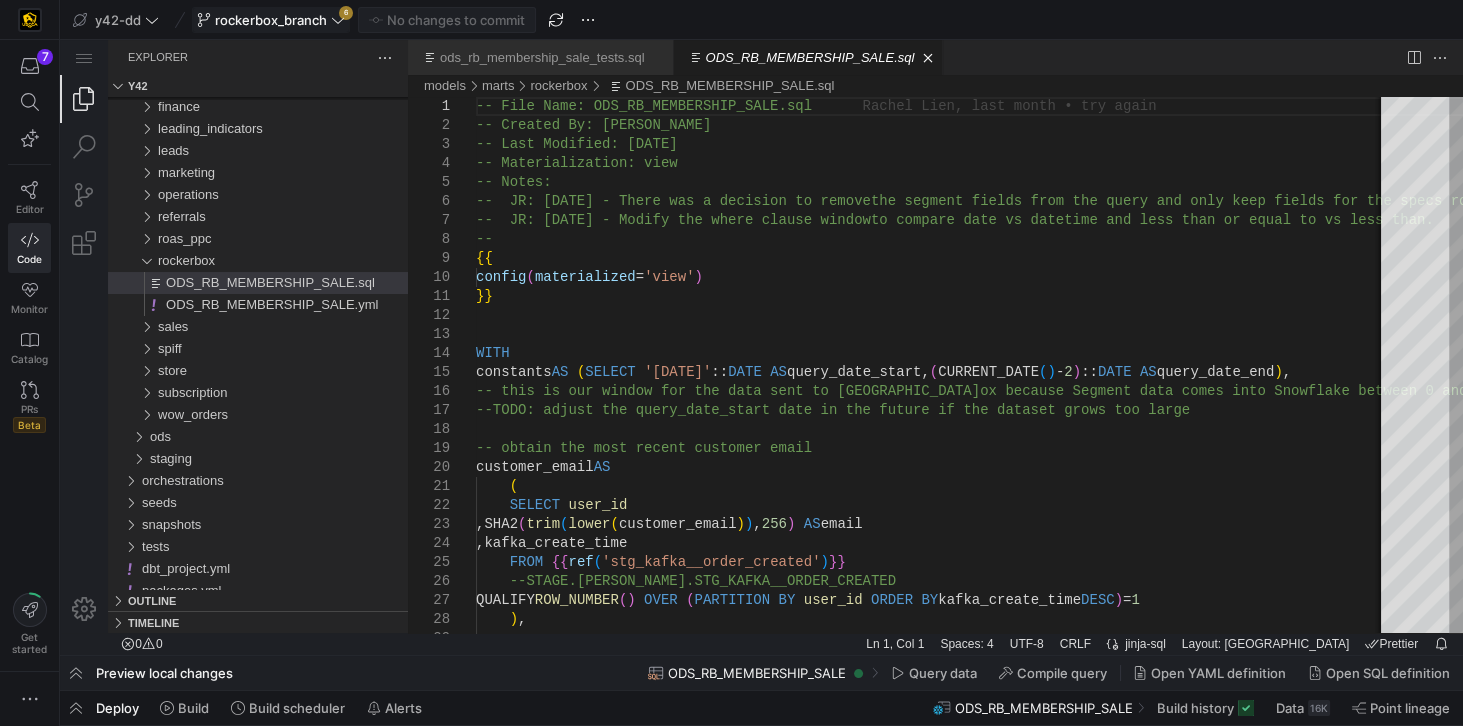 click 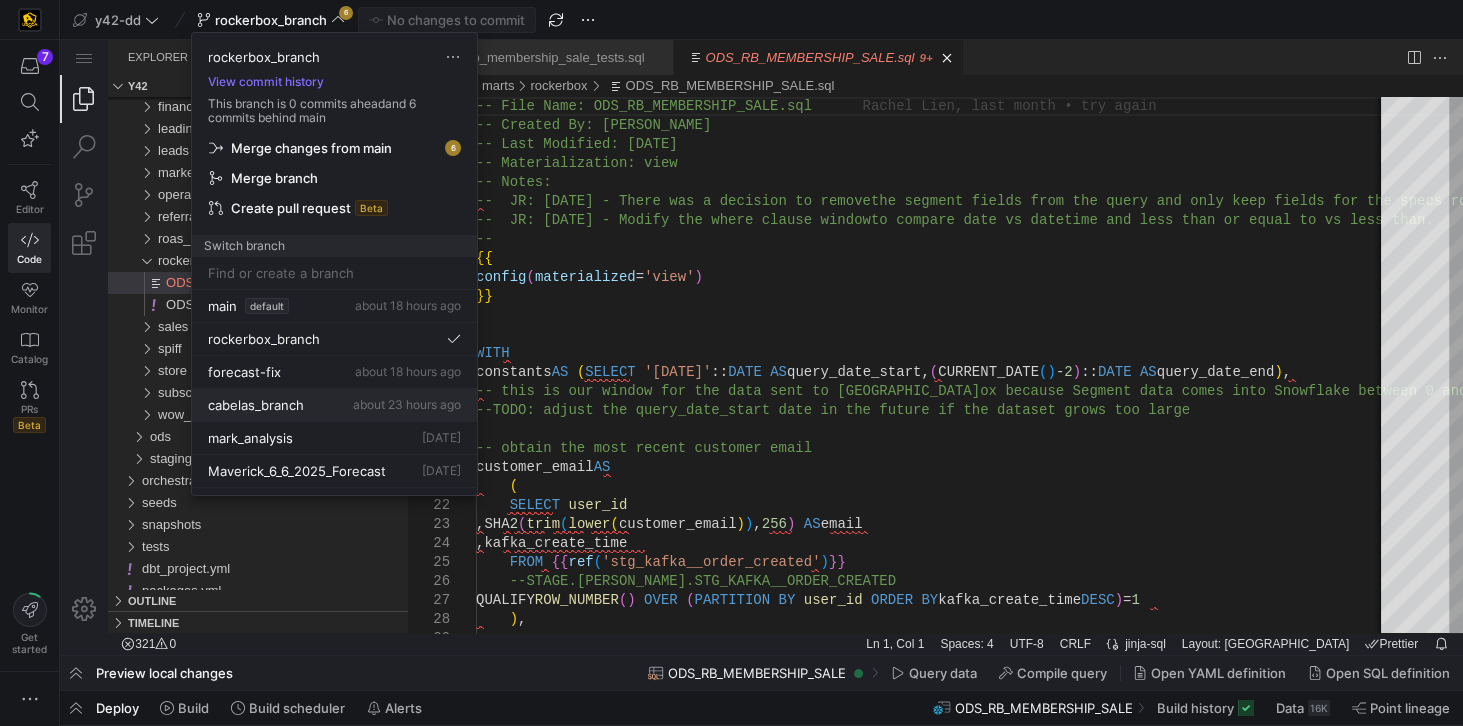 click on "cabelas_branch" at bounding box center (256, 405) 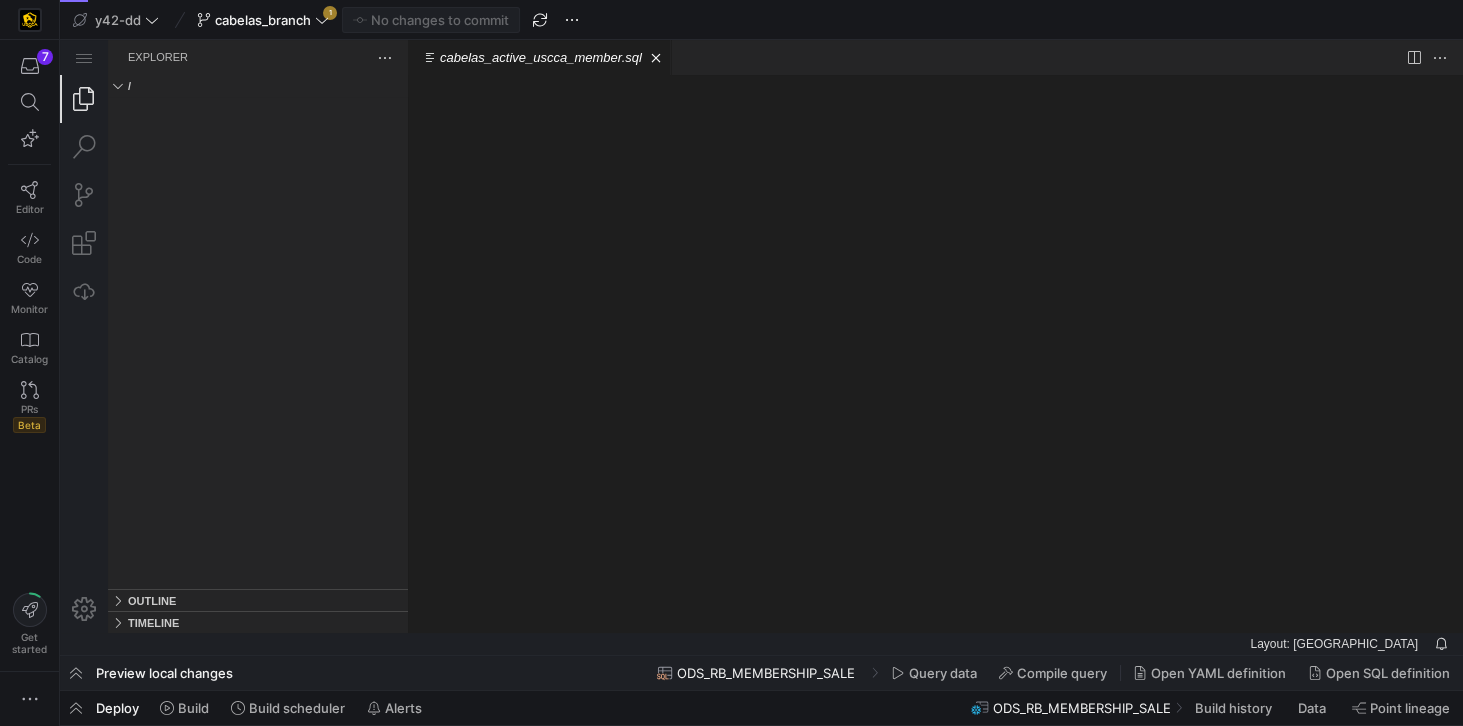 scroll, scrollTop: 0, scrollLeft: 0, axis: both 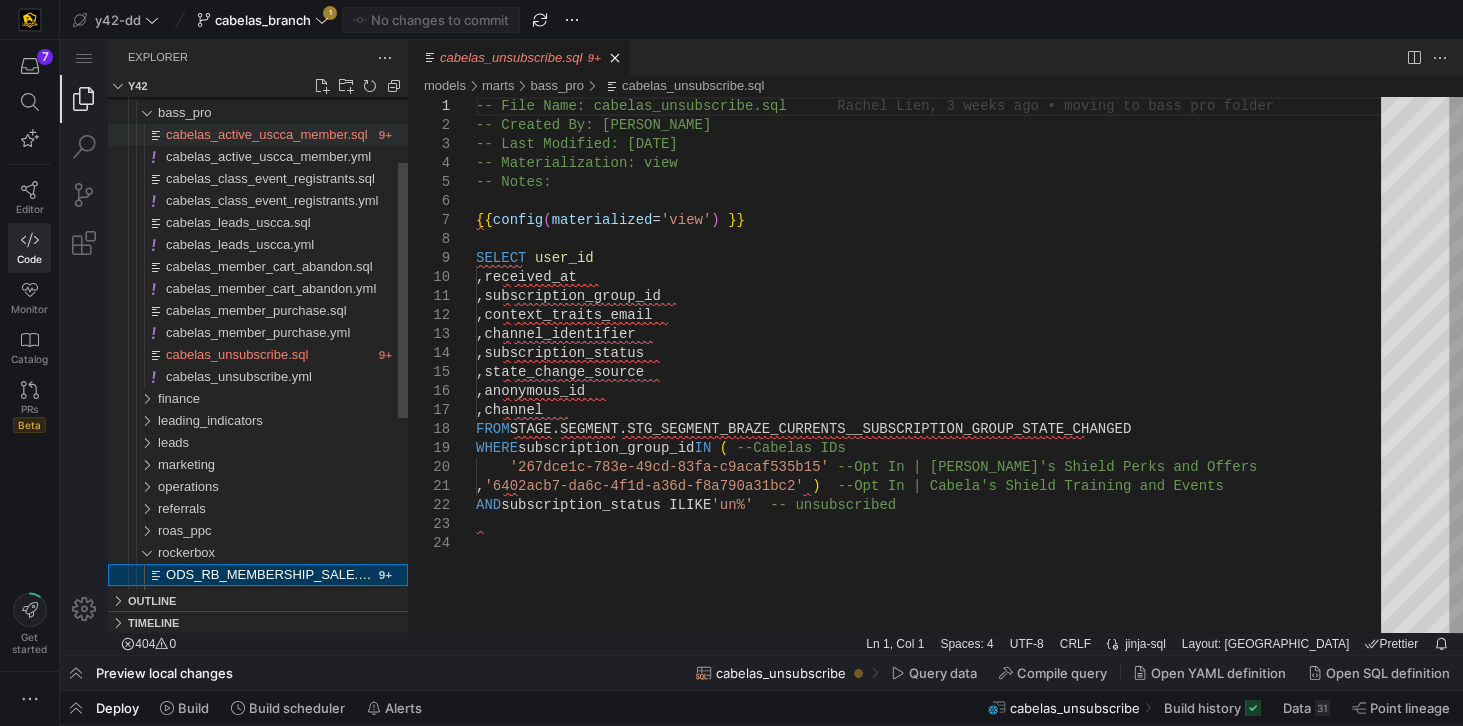 click on "cabelas_active_uscca_member.sql" at bounding box center [267, 134] 